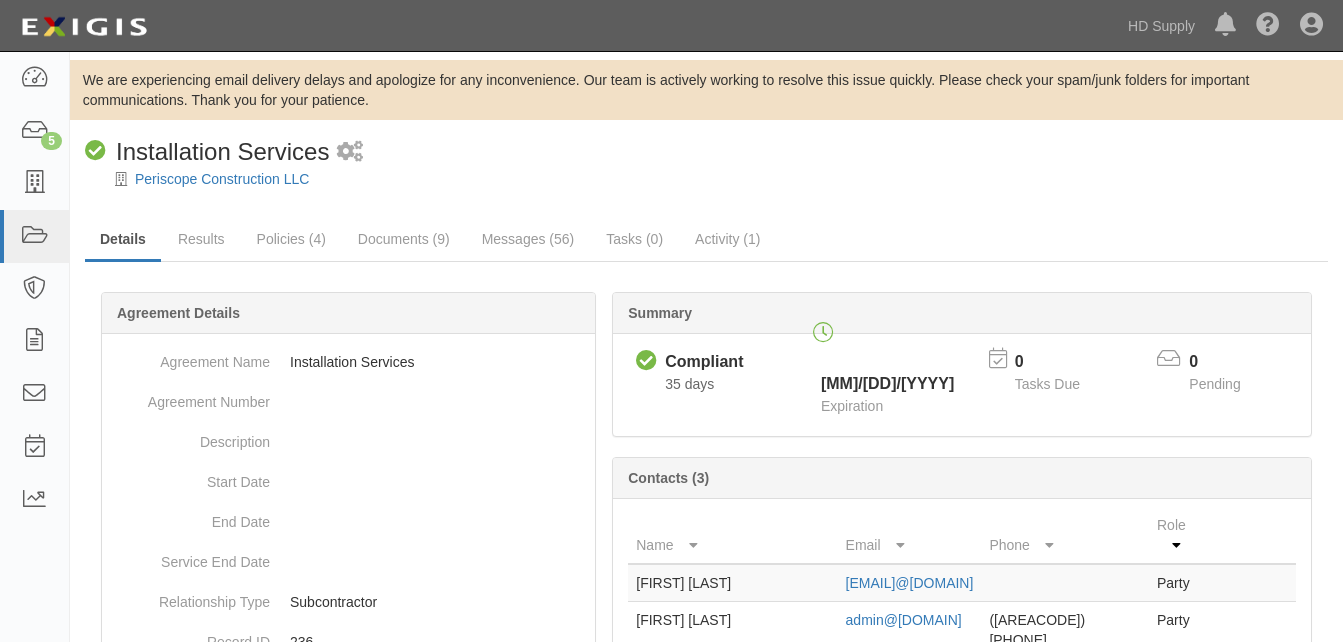 scroll, scrollTop: 0, scrollLeft: 0, axis: both 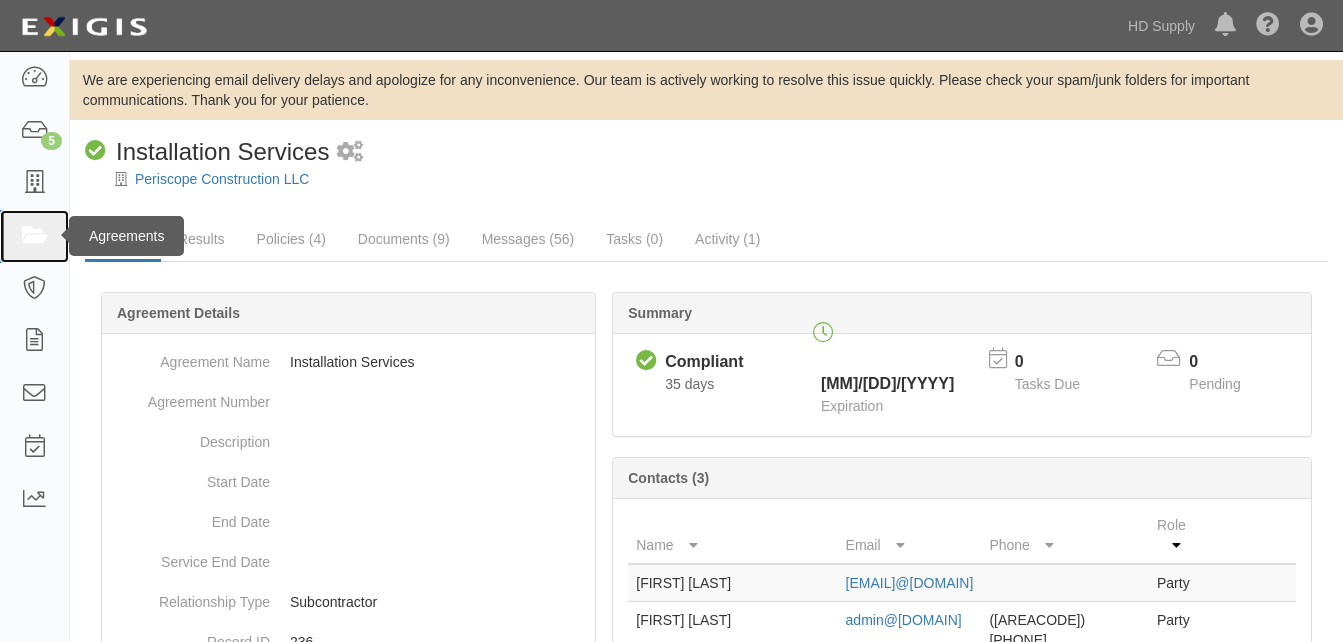 click at bounding box center [34, 236] 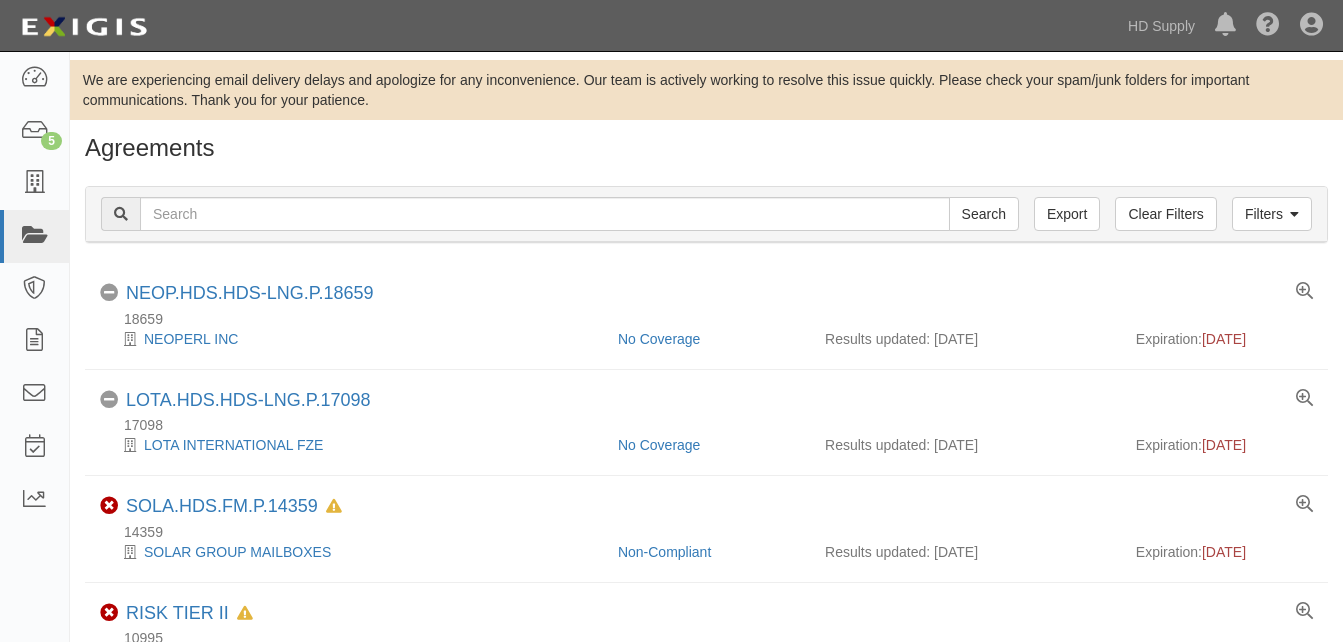 scroll, scrollTop: 0, scrollLeft: 0, axis: both 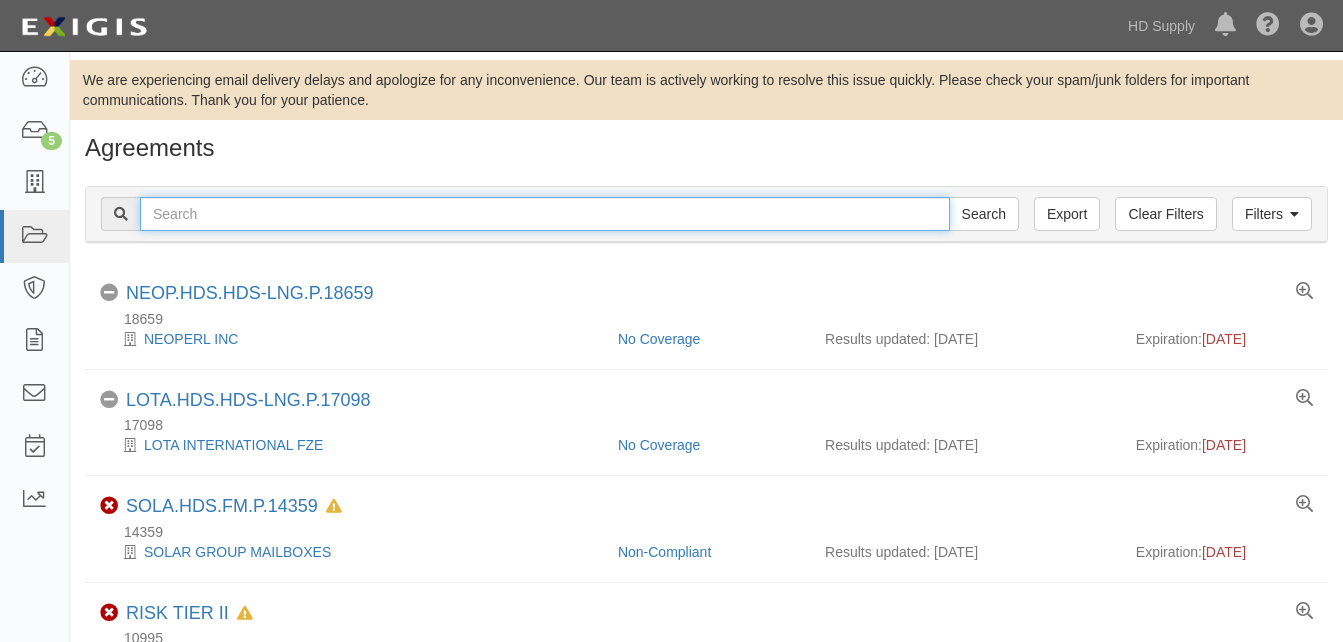 click at bounding box center [545, 214] 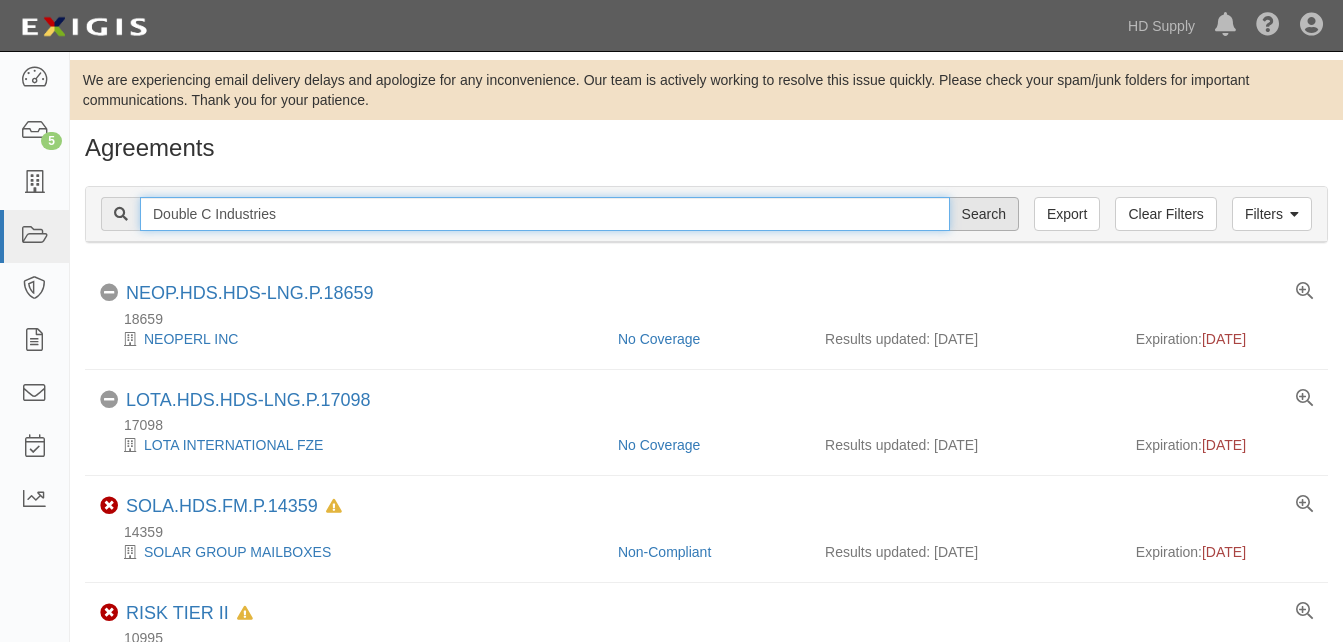 type on "Double C Industries" 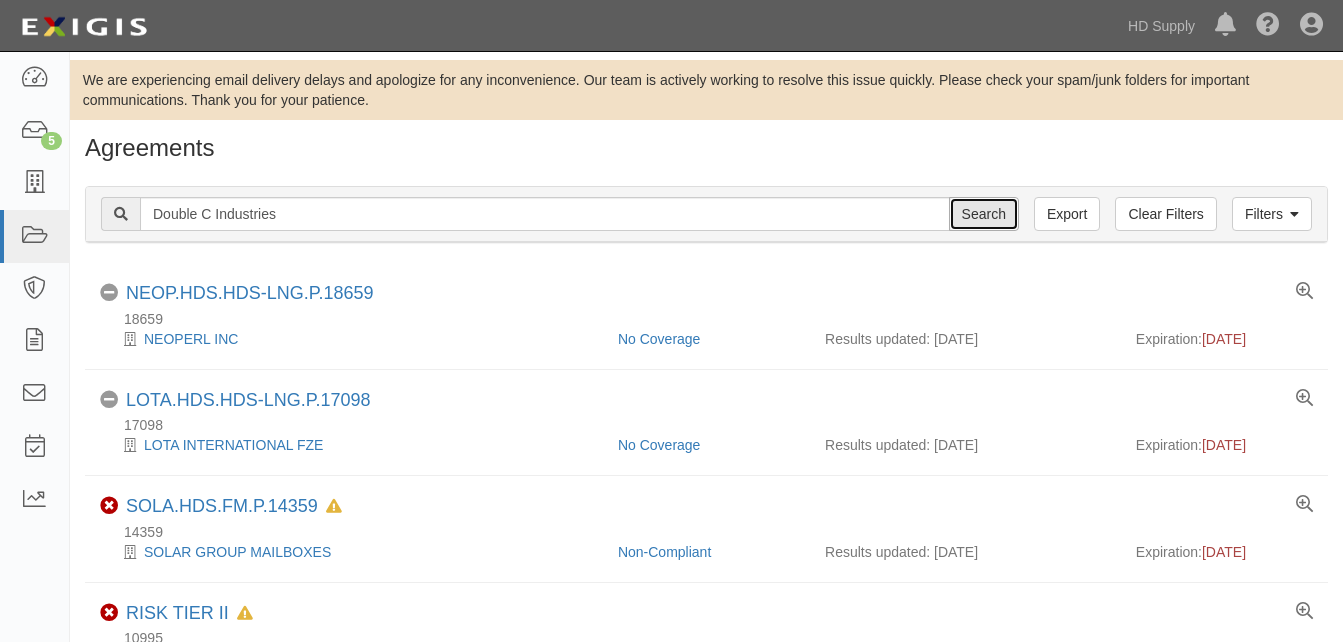 click on "Search" at bounding box center (984, 214) 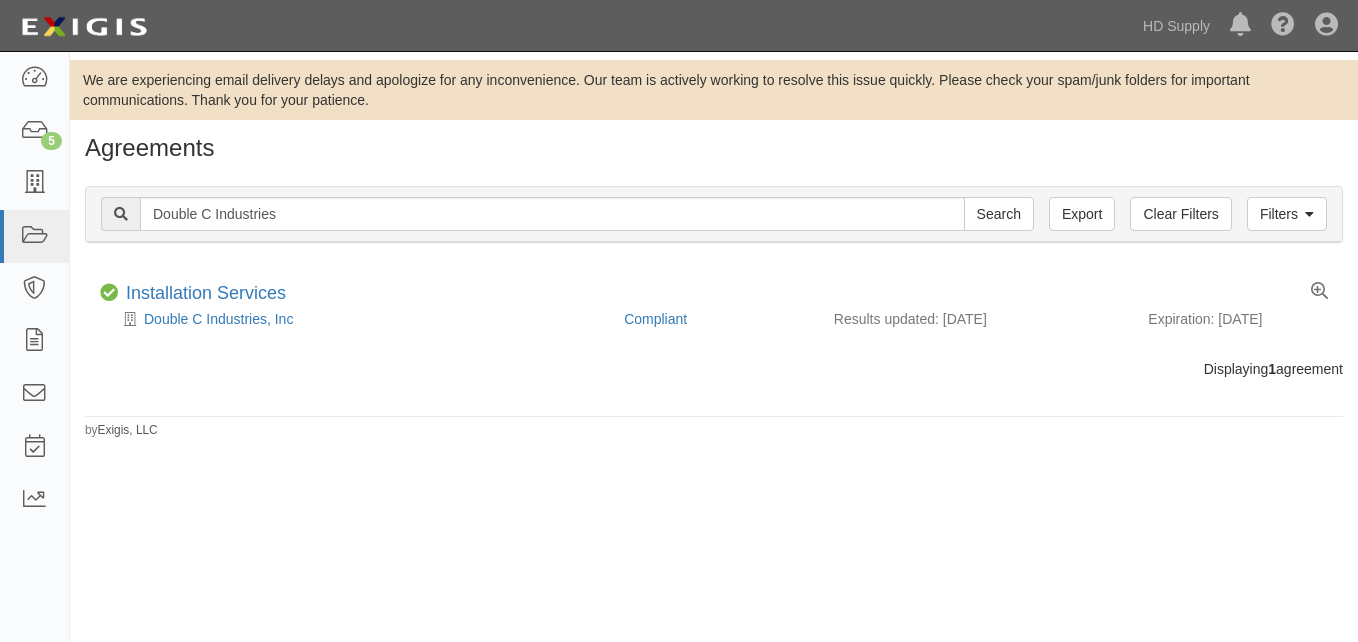 scroll, scrollTop: 0, scrollLeft: 0, axis: both 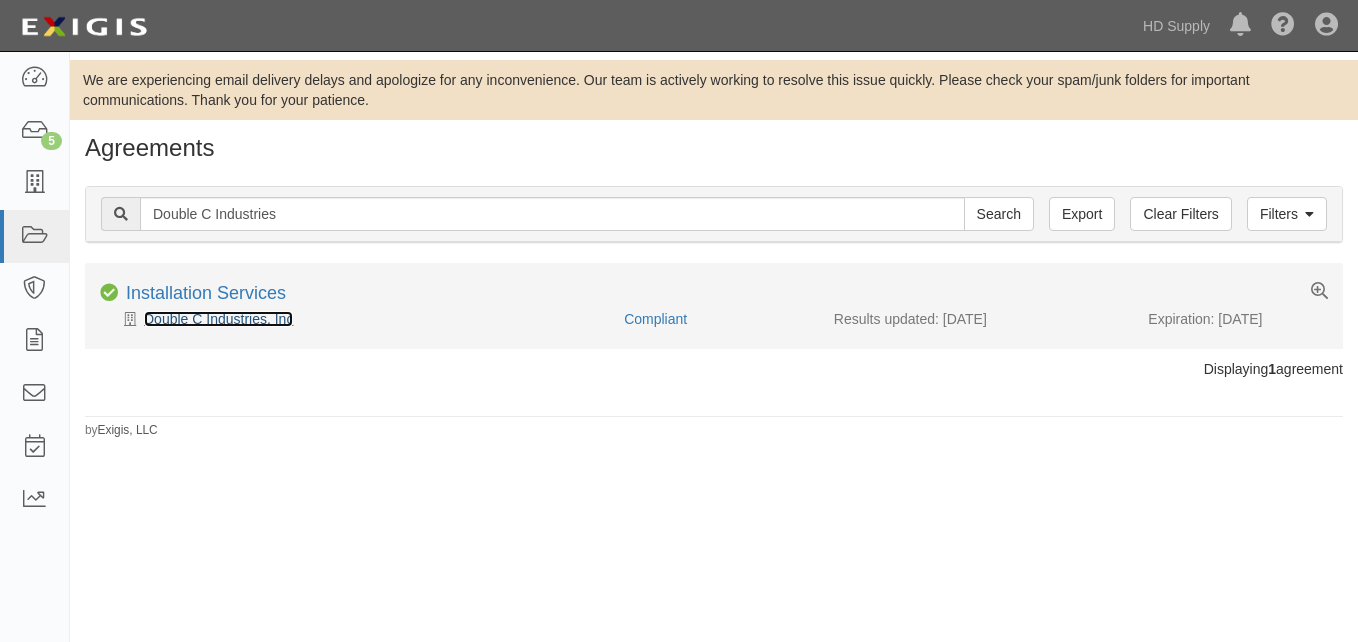 click on "Double C Industries, Inc" at bounding box center [218, 319] 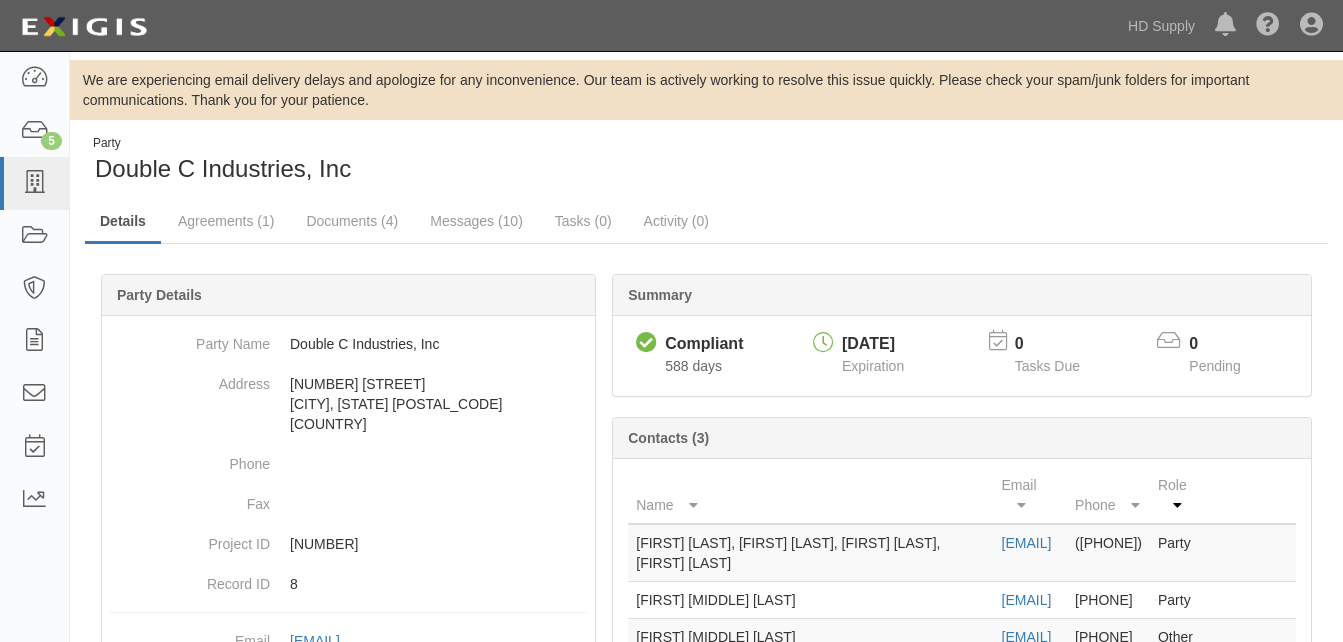 scroll, scrollTop: 0, scrollLeft: 0, axis: both 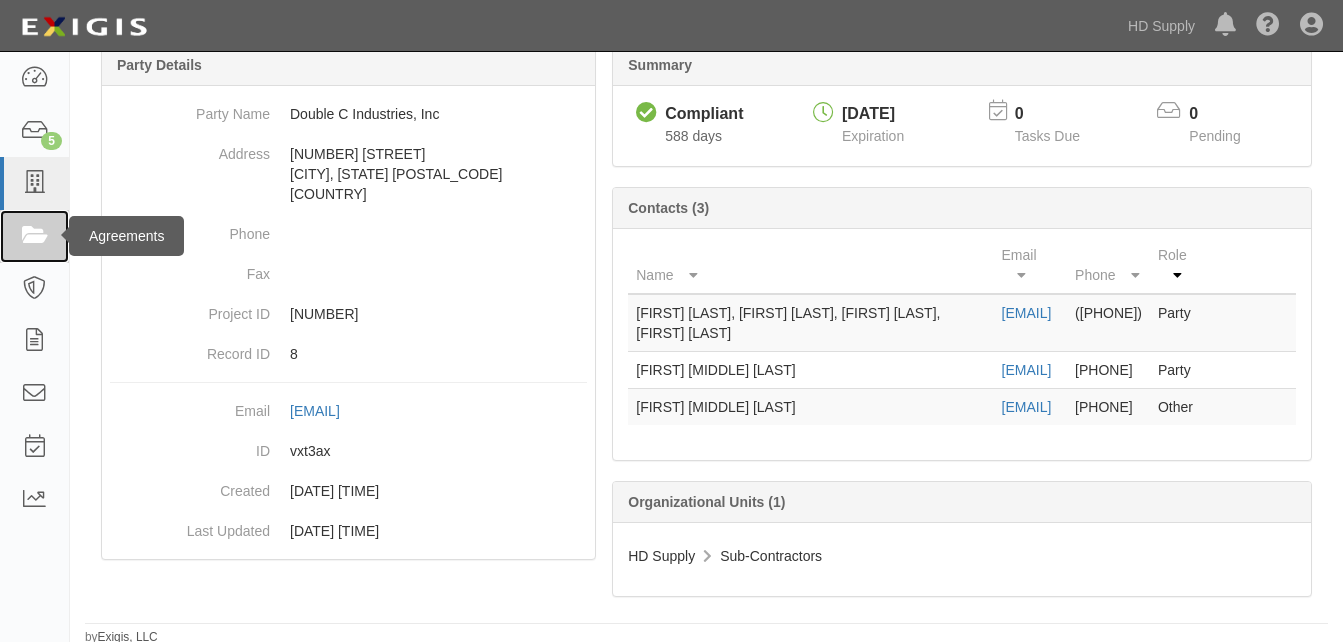 click at bounding box center [34, 236] 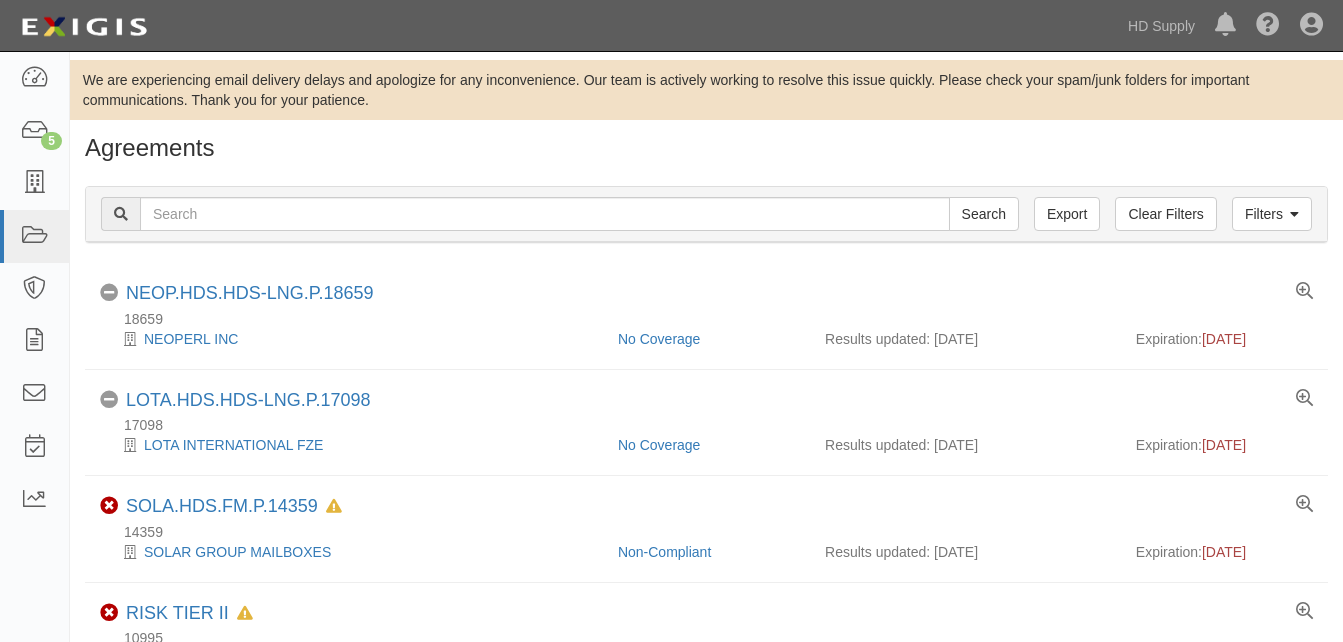 scroll, scrollTop: 0, scrollLeft: 0, axis: both 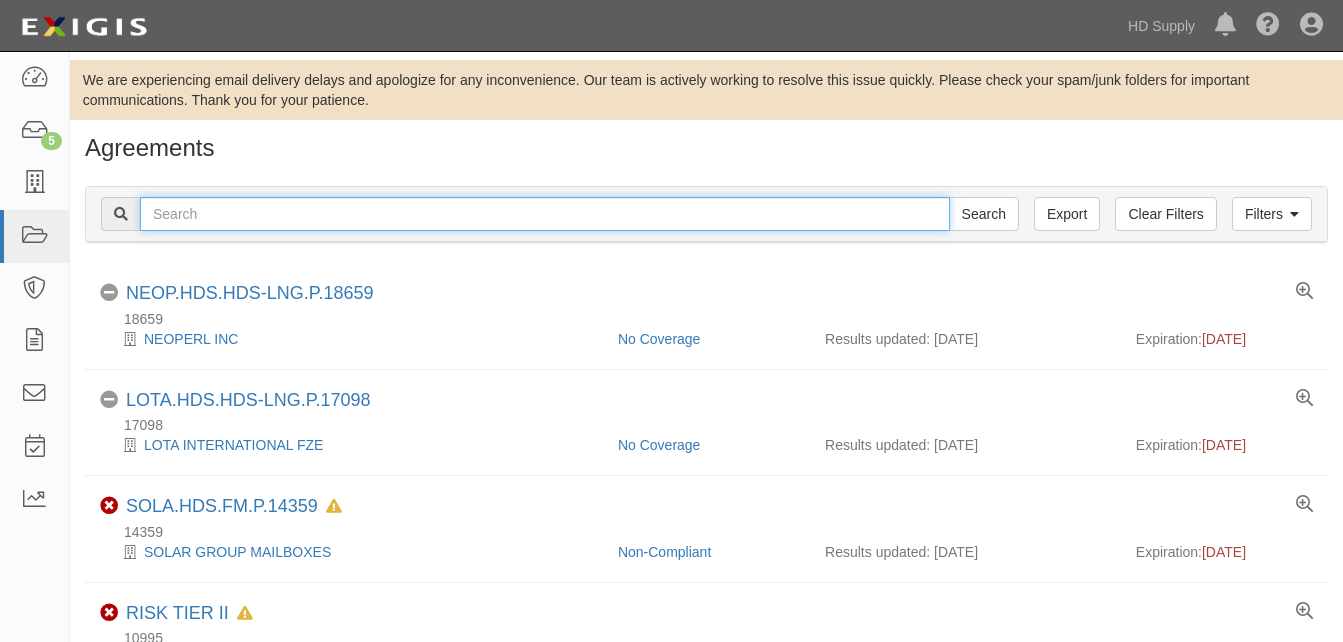 click at bounding box center (545, 214) 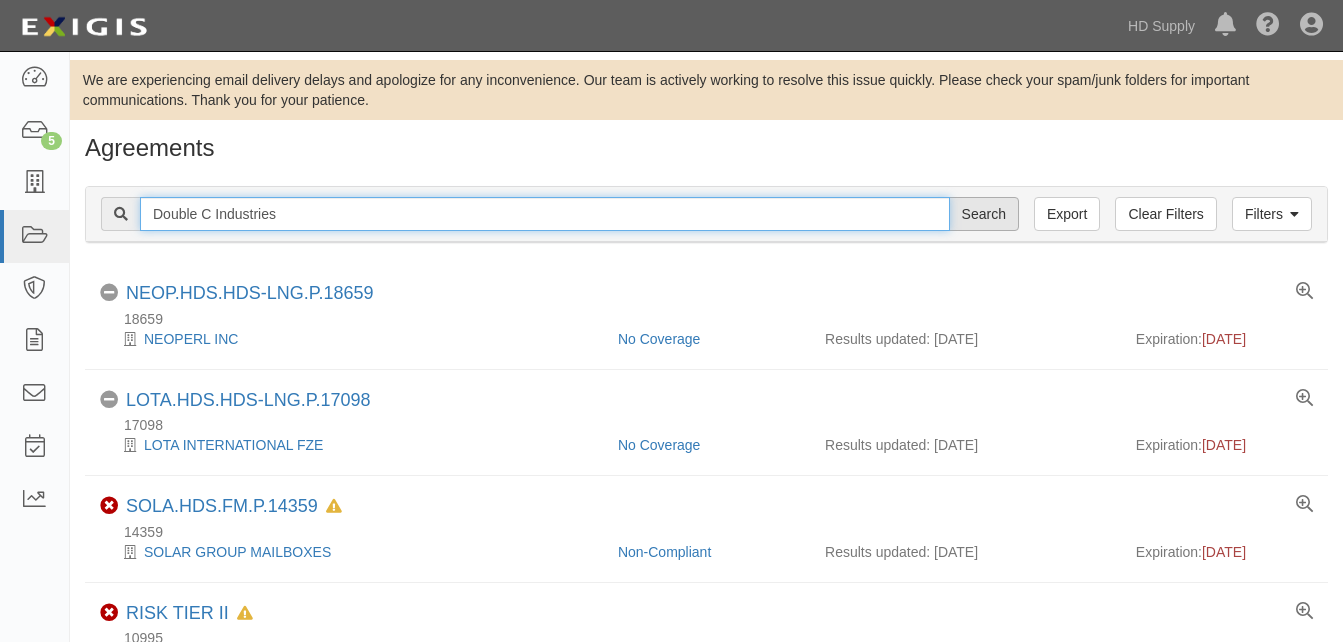 type on "Double C Industries" 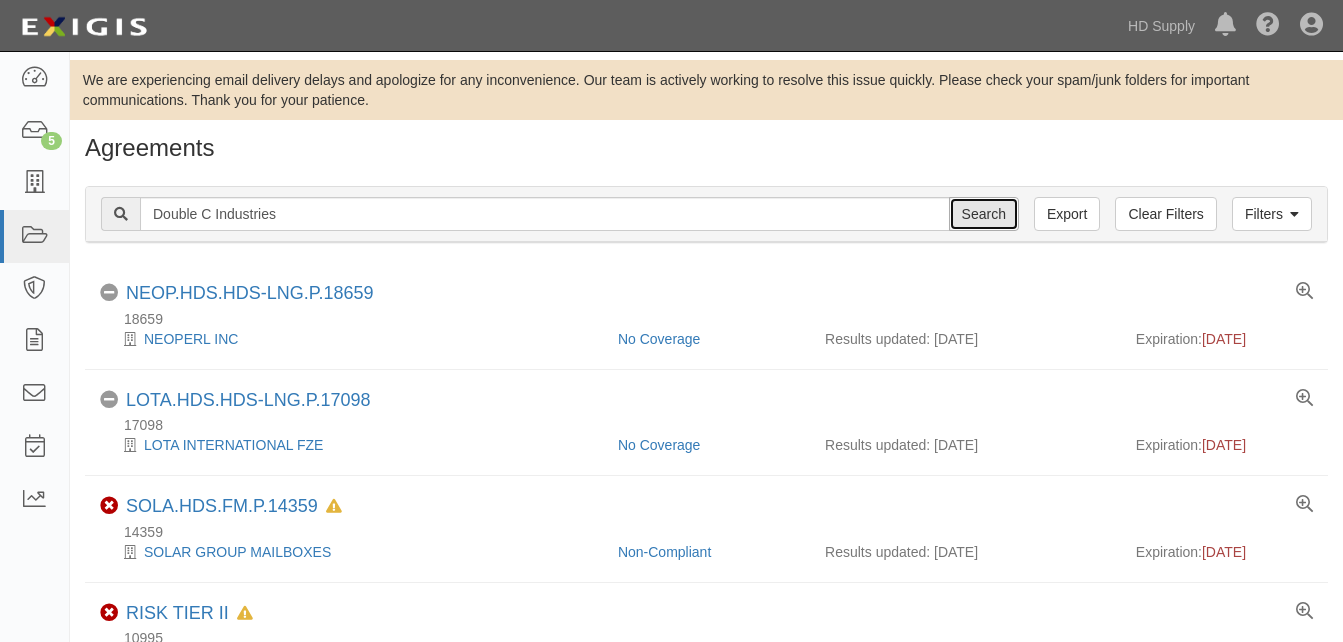 click on "Search" at bounding box center [984, 214] 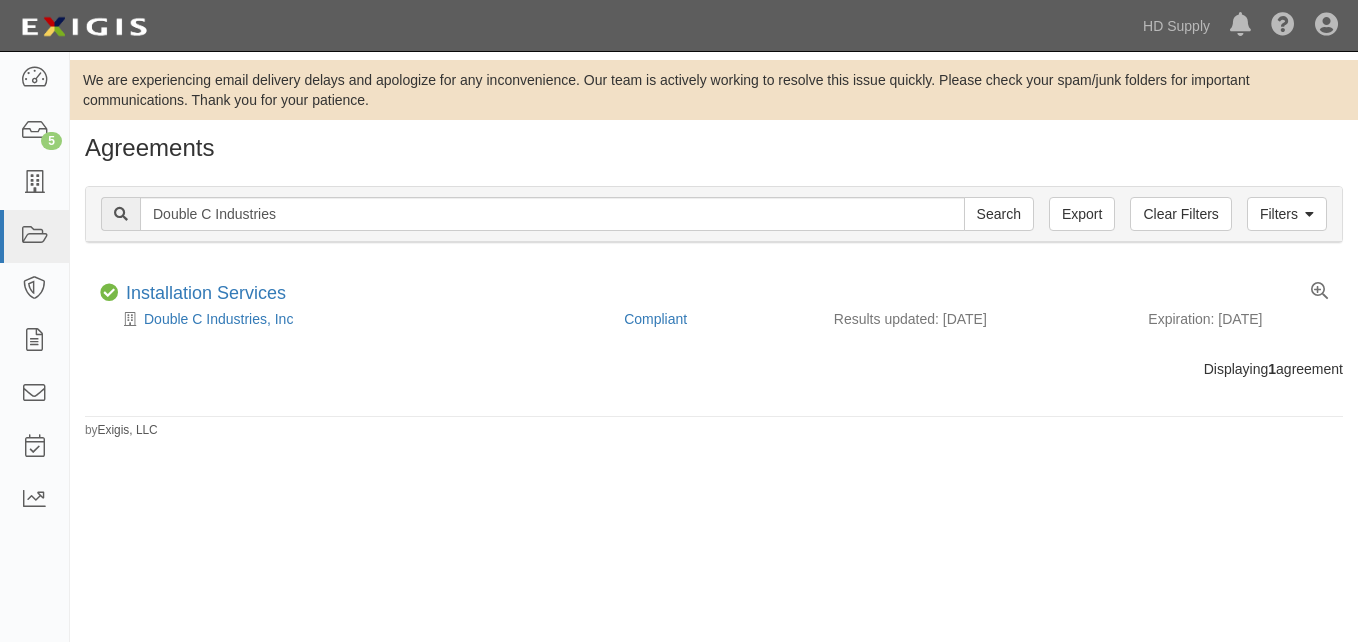 scroll, scrollTop: 0, scrollLeft: 0, axis: both 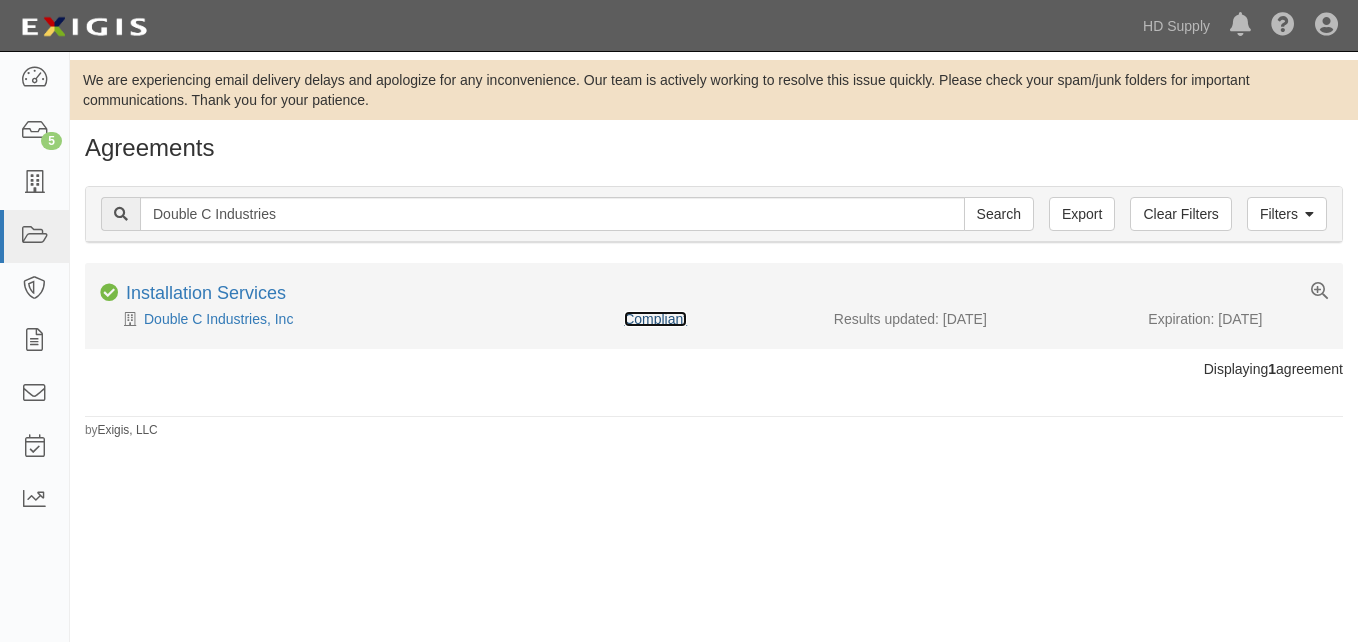 click on "Compliant" at bounding box center (655, 319) 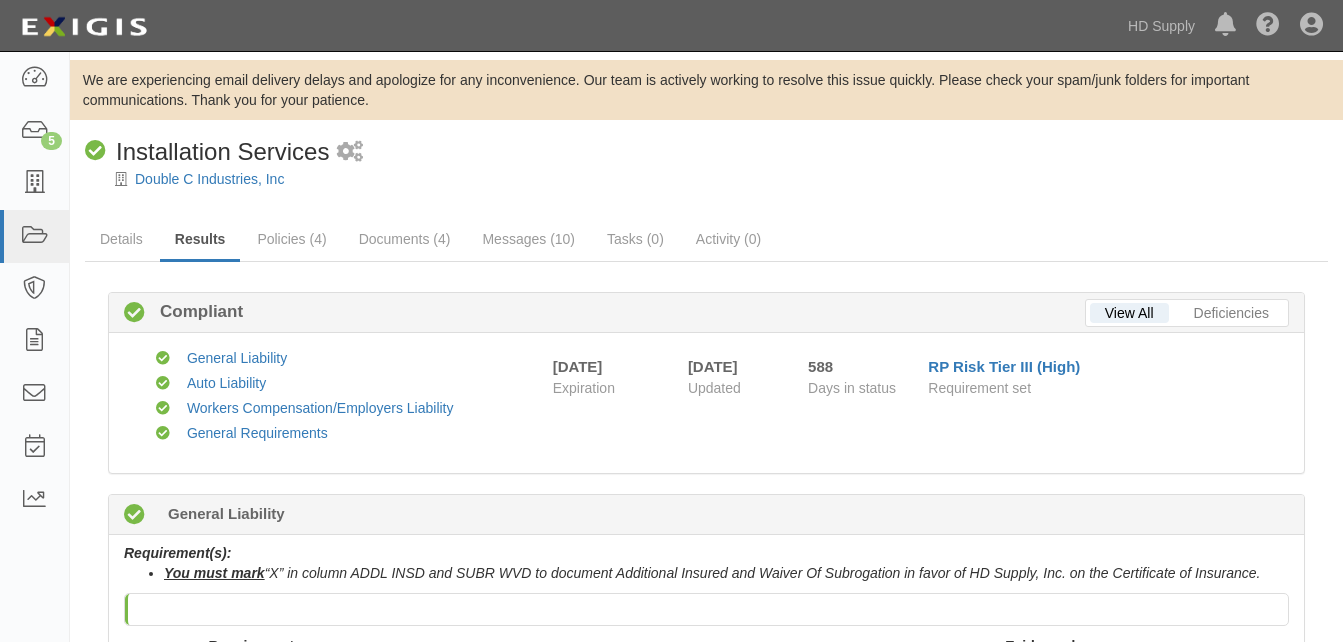 scroll, scrollTop: 0, scrollLeft: 0, axis: both 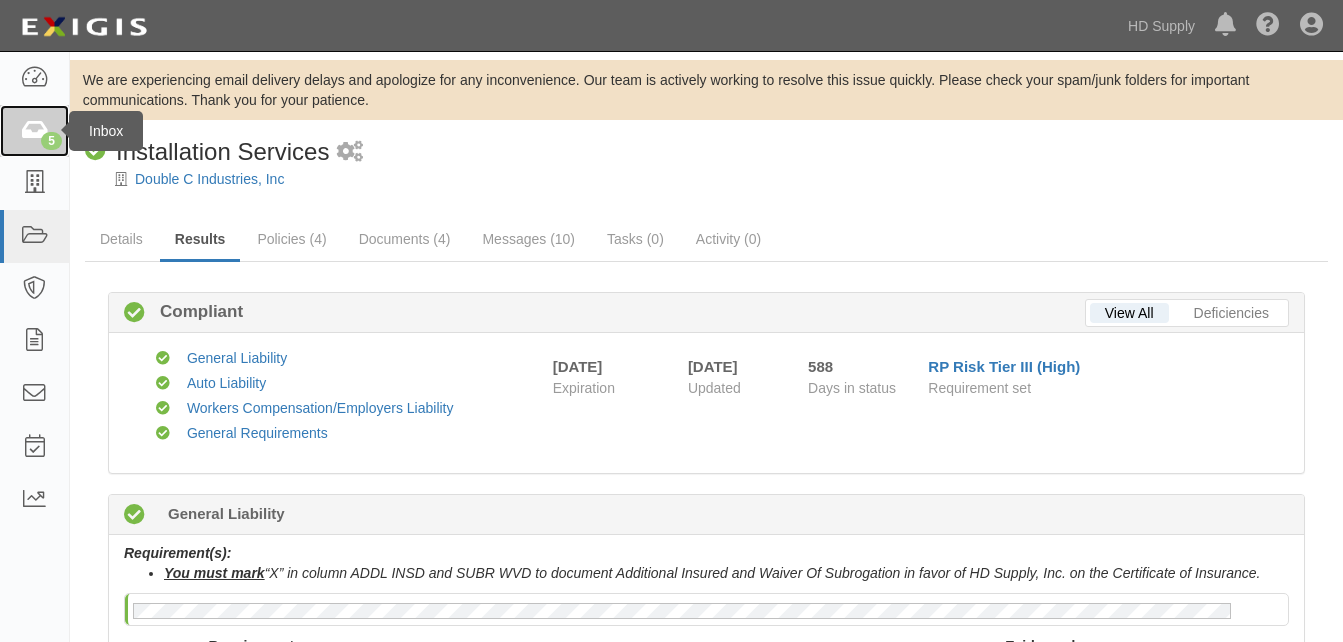 click at bounding box center [34, 131] 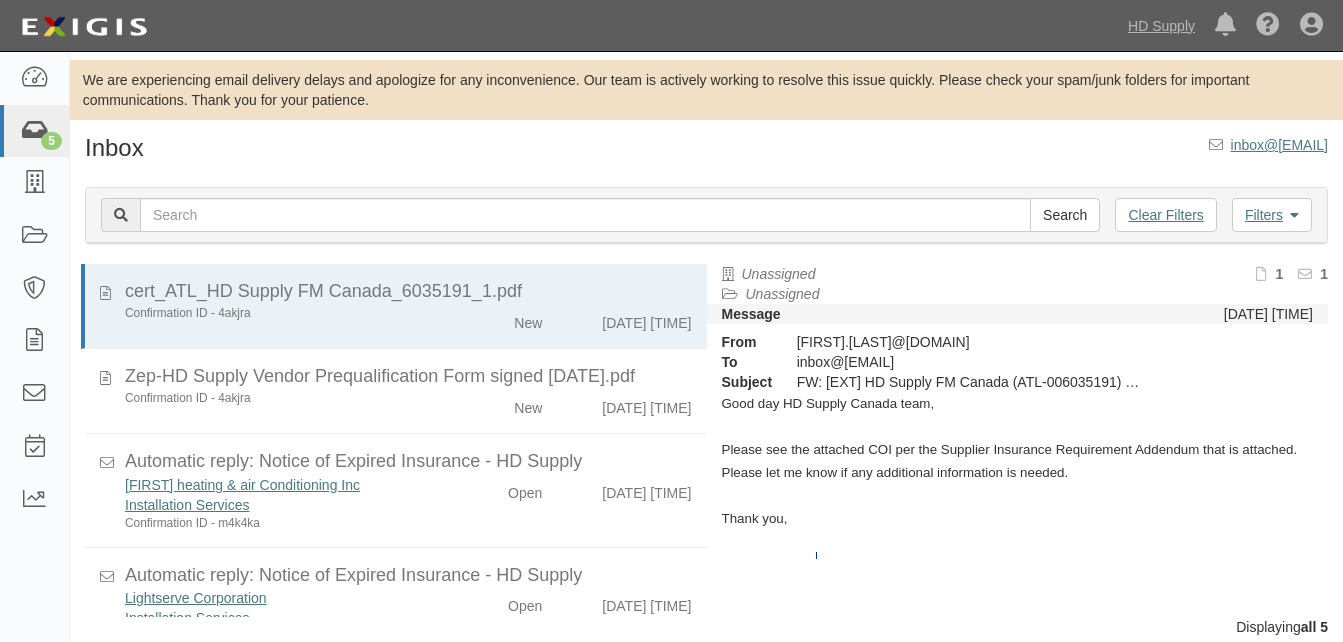 scroll, scrollTop: 0, scrollLeft: 0, axis: both 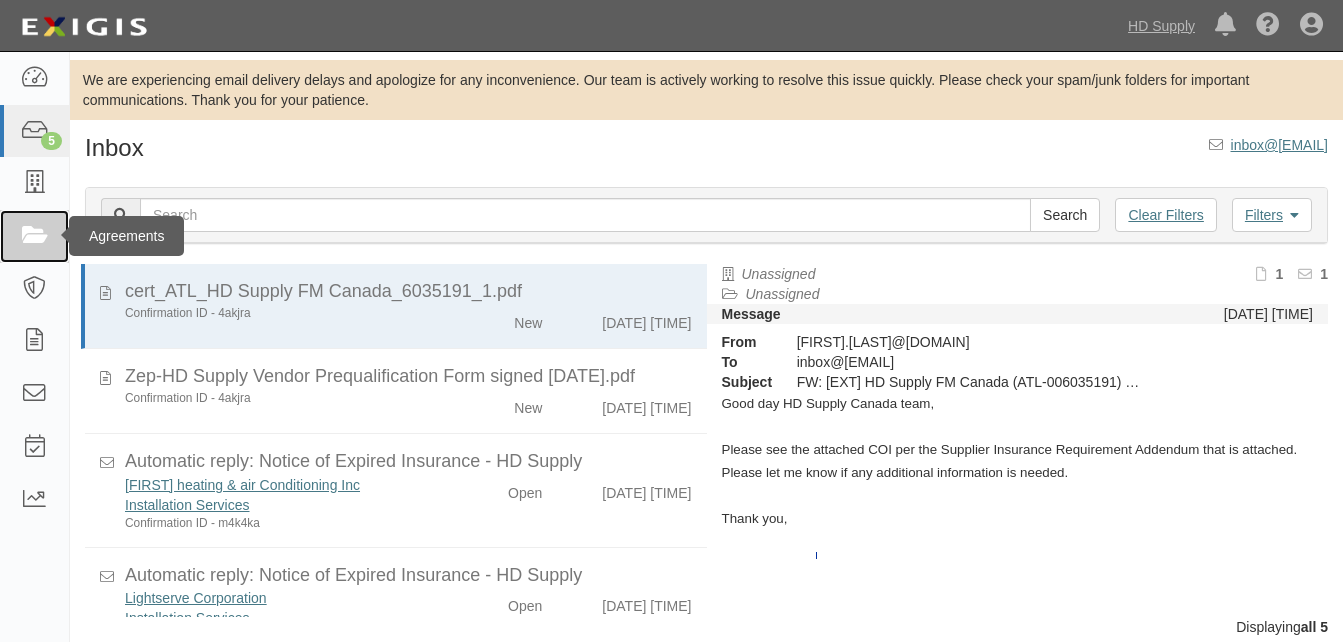 click at bounding box center [34, 236] 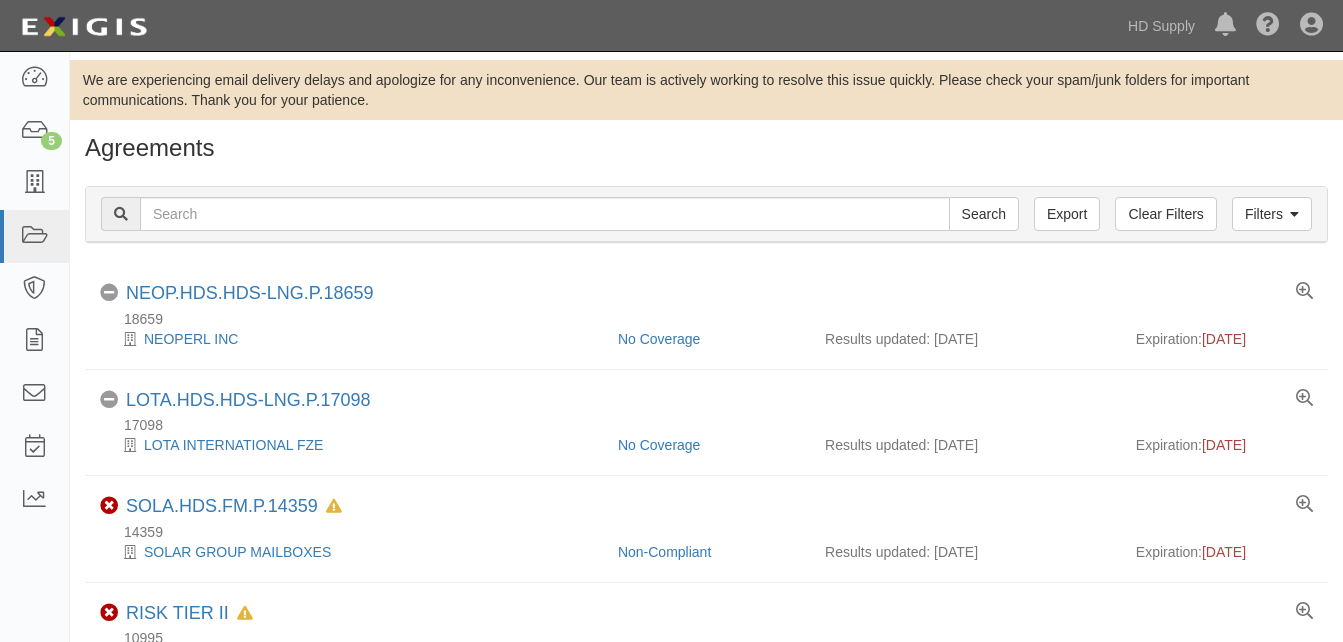 scroll, scrollTop: 0, scrollLeft: 0, axis: both 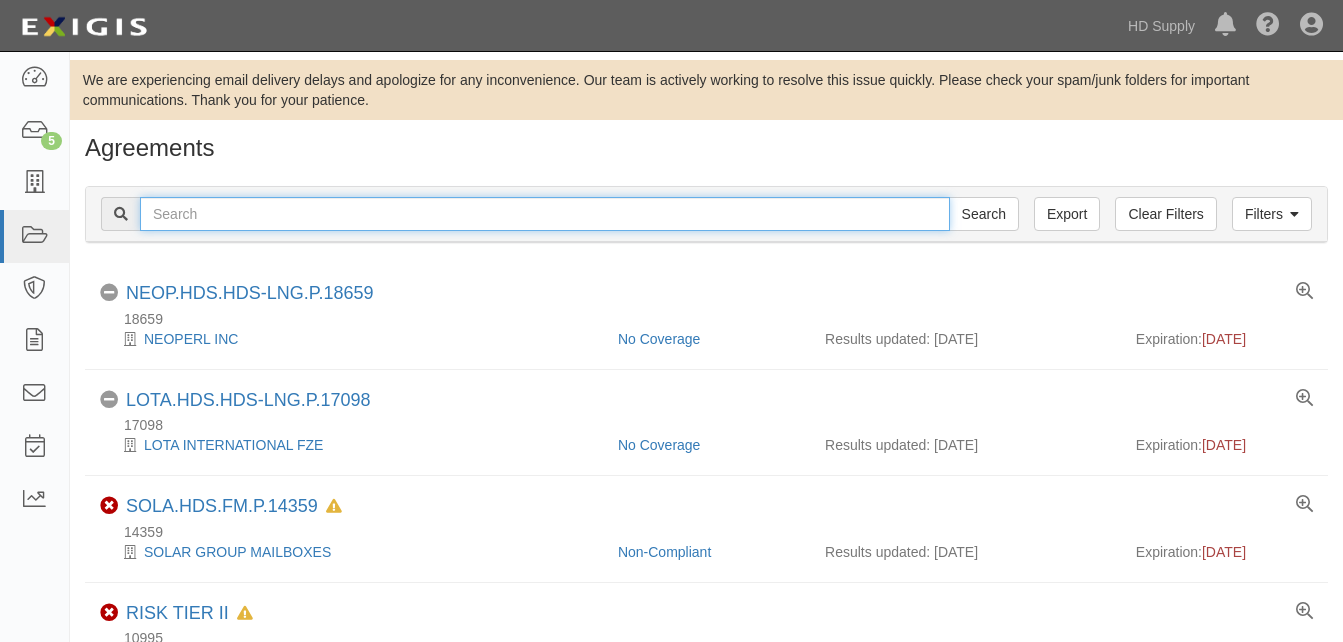 click at bounding box center [545, 214] 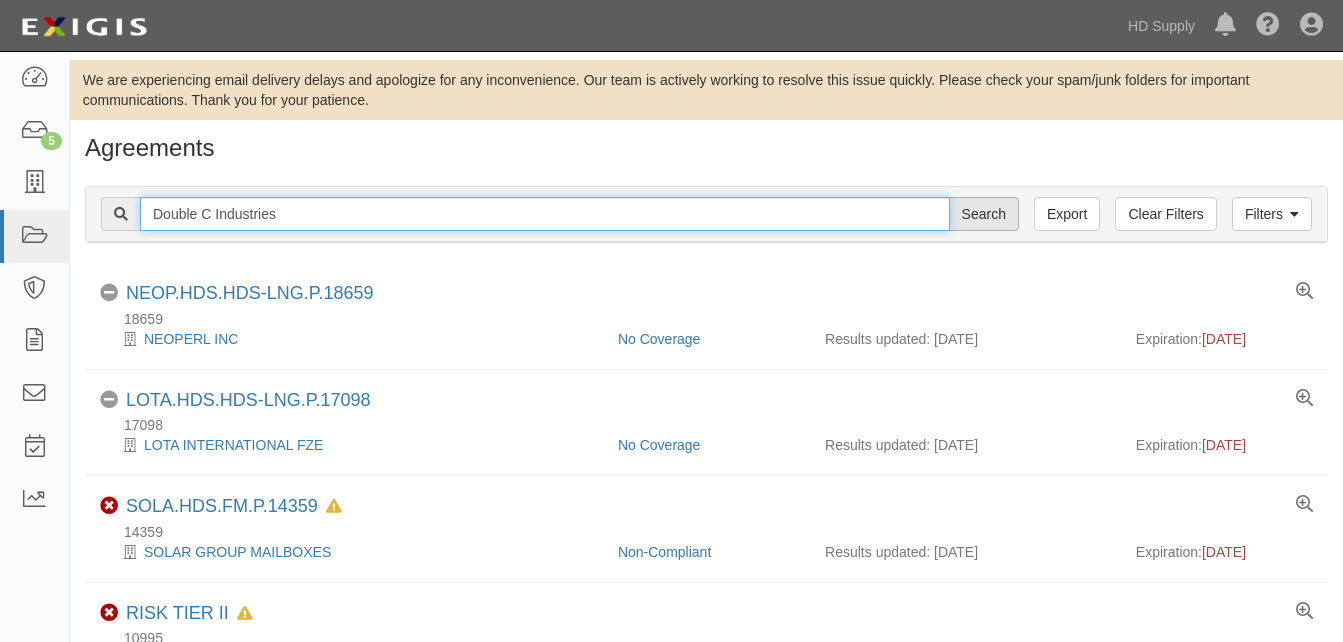 type on "Double C Industries" 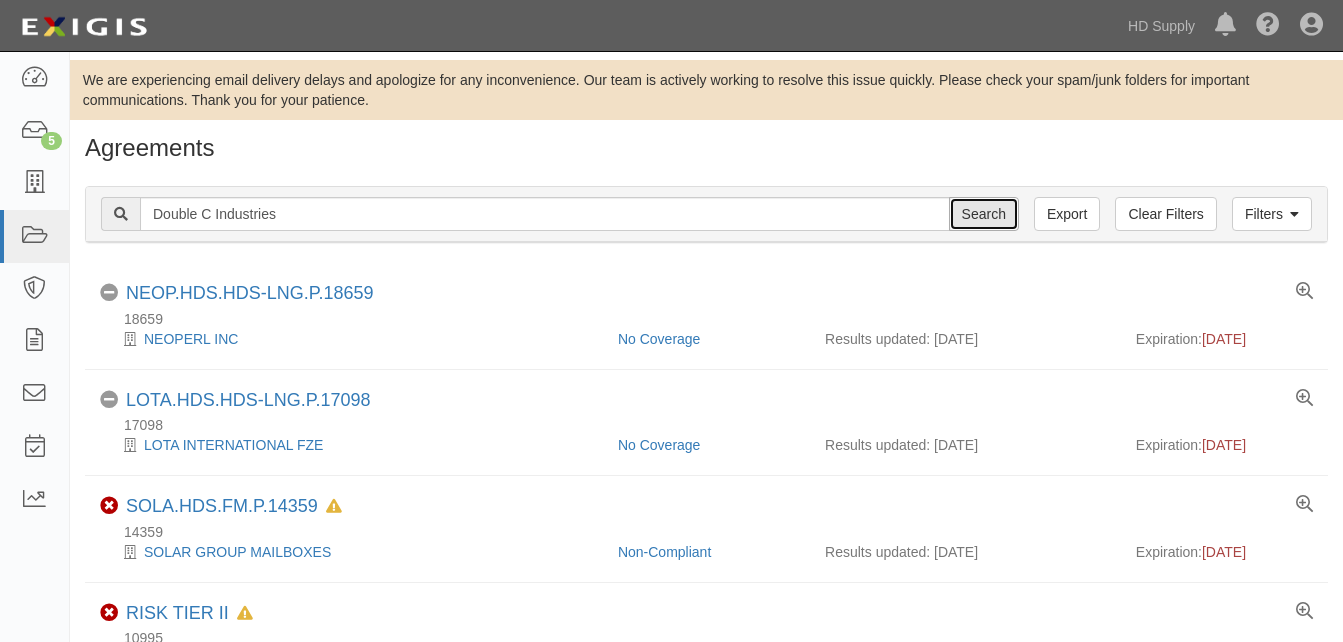 click on "Search" at bounding box center [984, 214] 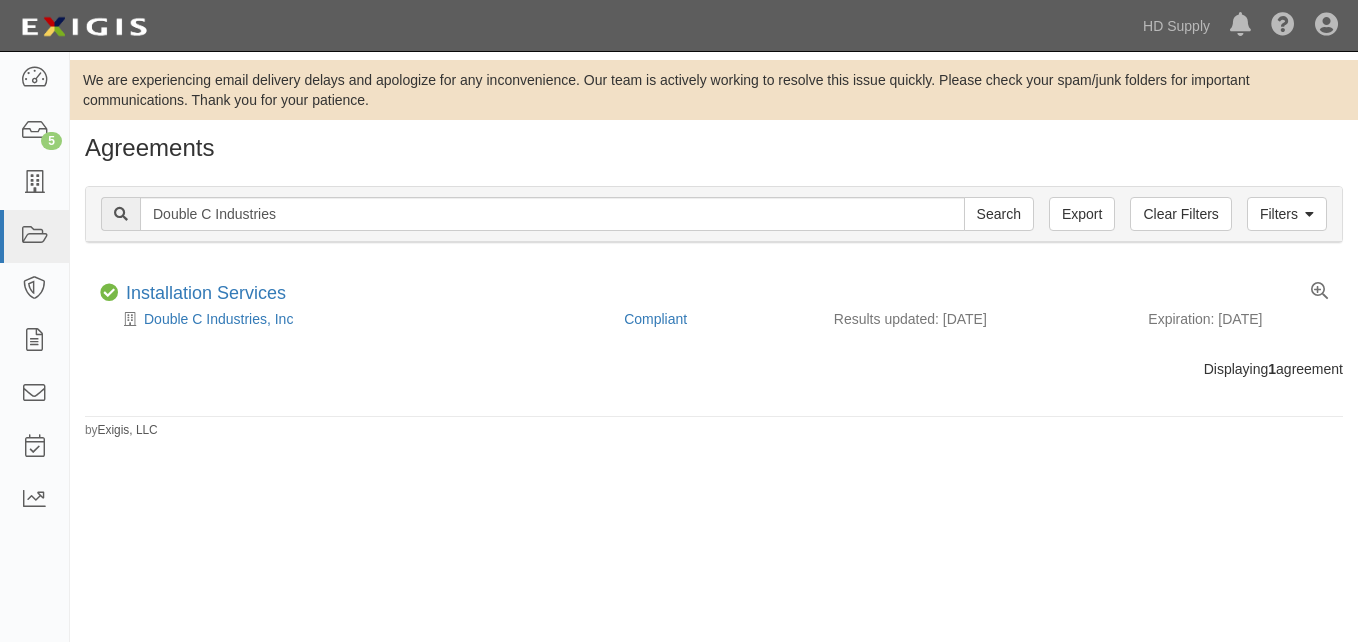 scroll, scrollTop: 0, scrollLeft: 0, axis: both 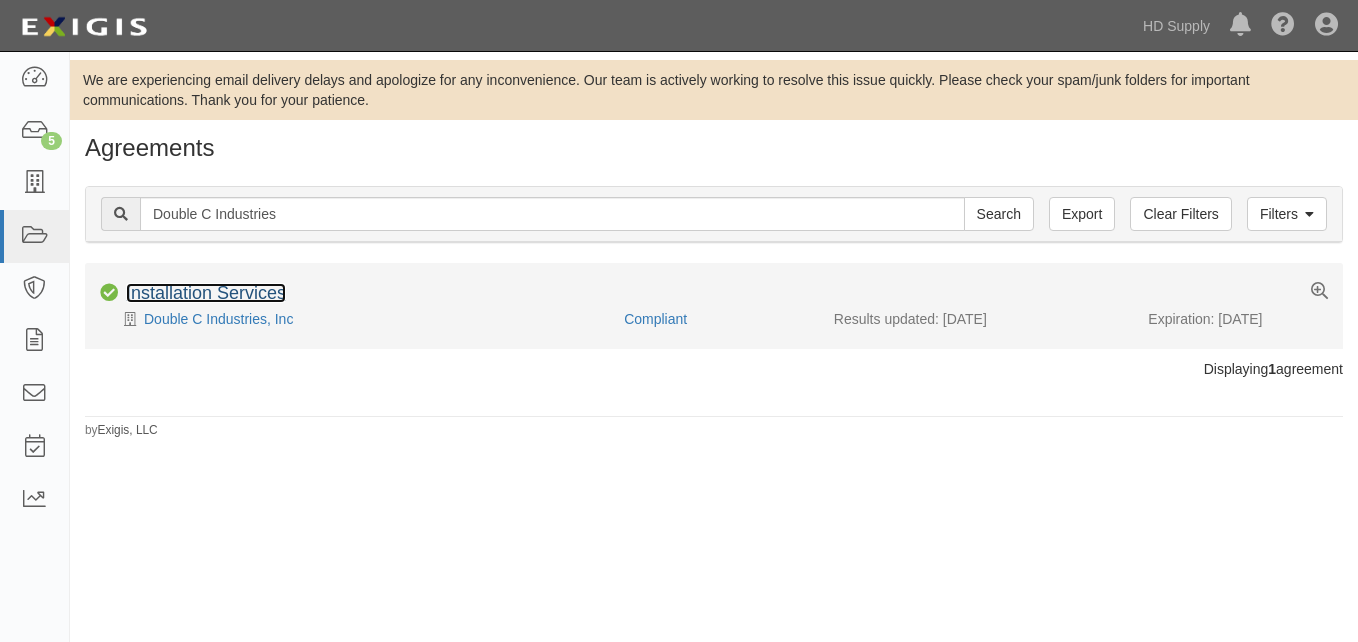 click on "Installation Services" at bounding box center [206, 293] 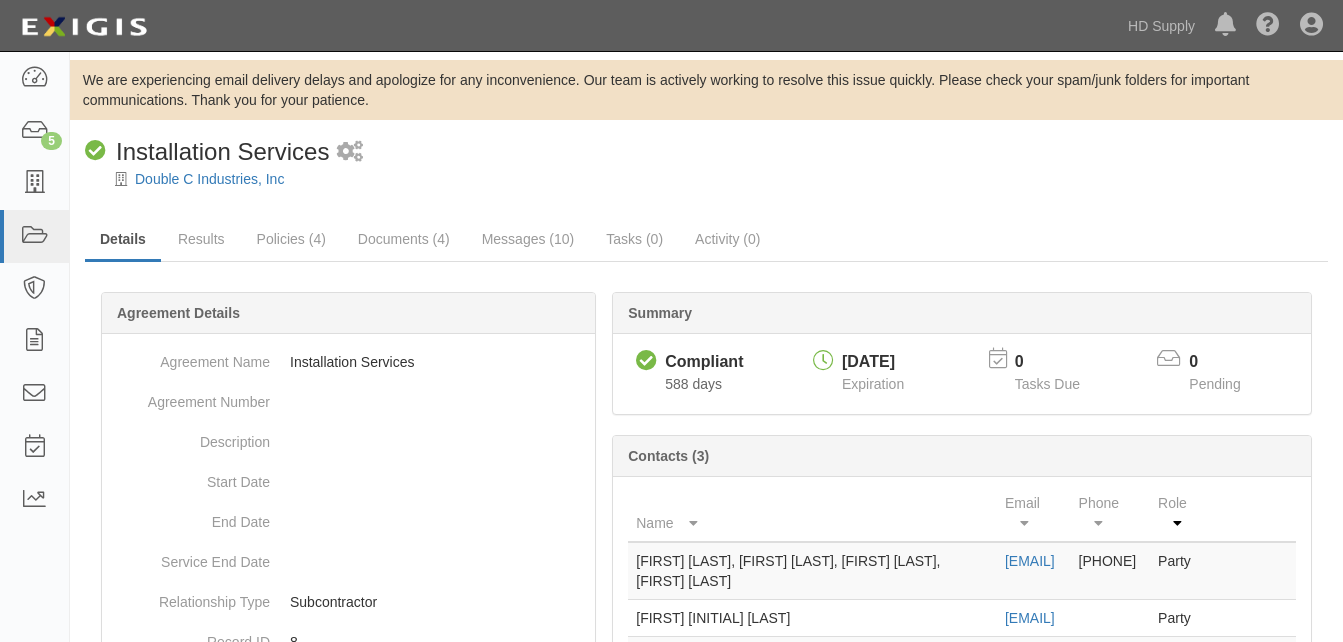 scroll, scrollTop: 0, scrollLeft: 0, axis: both 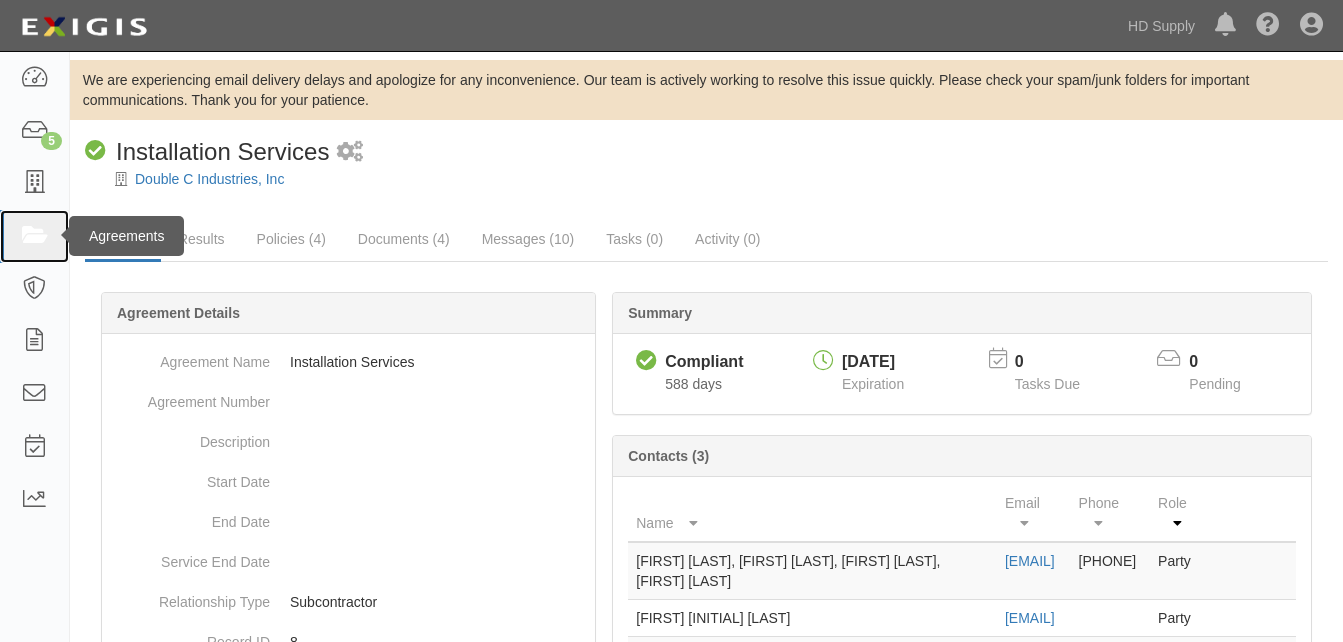 click at bounding box center (34, 236) 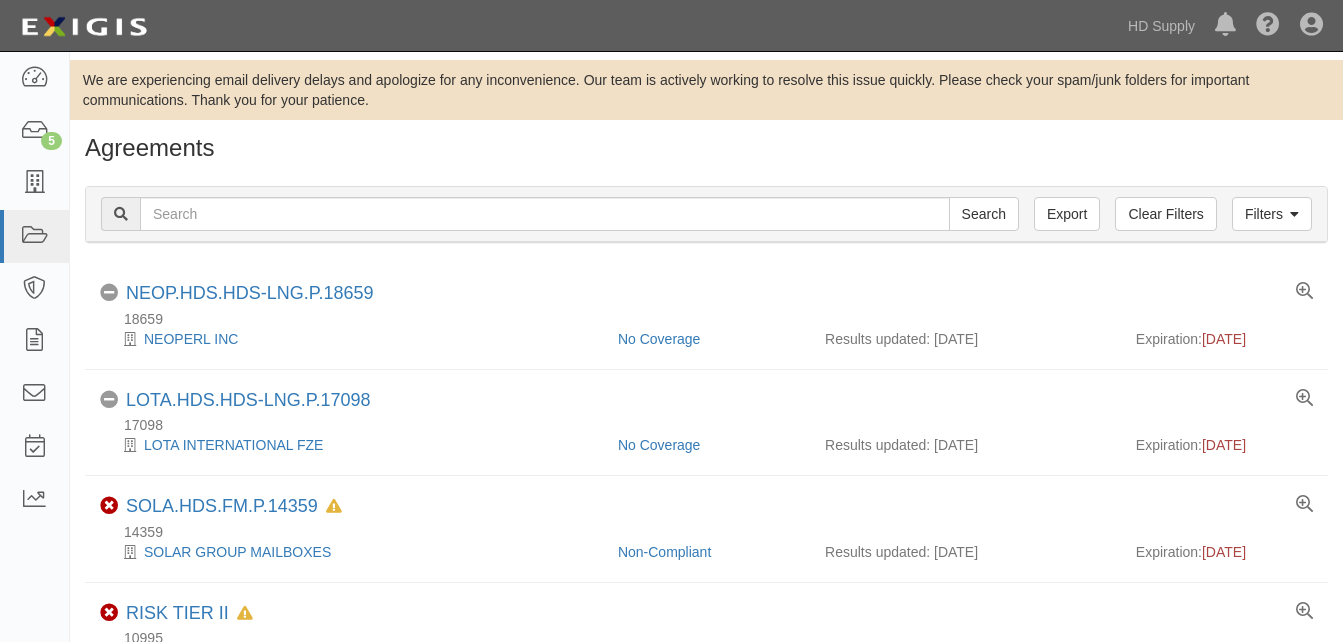 scroll, scrollTop: 0, scrollLeft: 0, axis: both 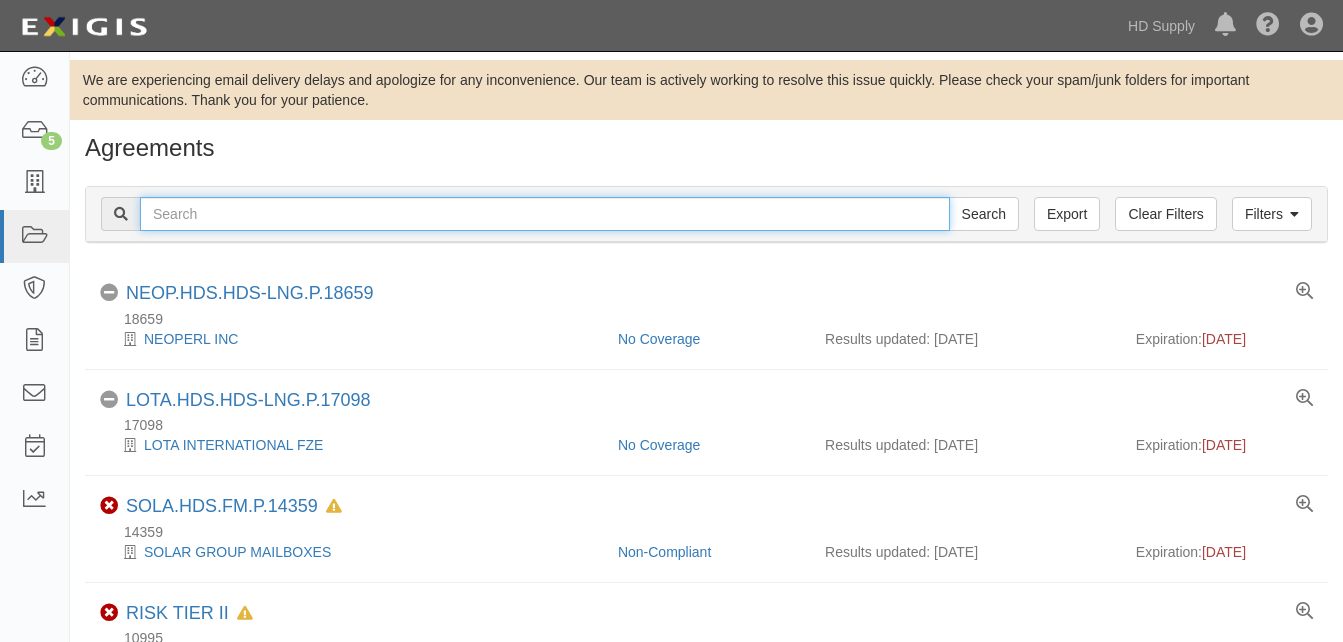 click at bounding box center (545, 214) 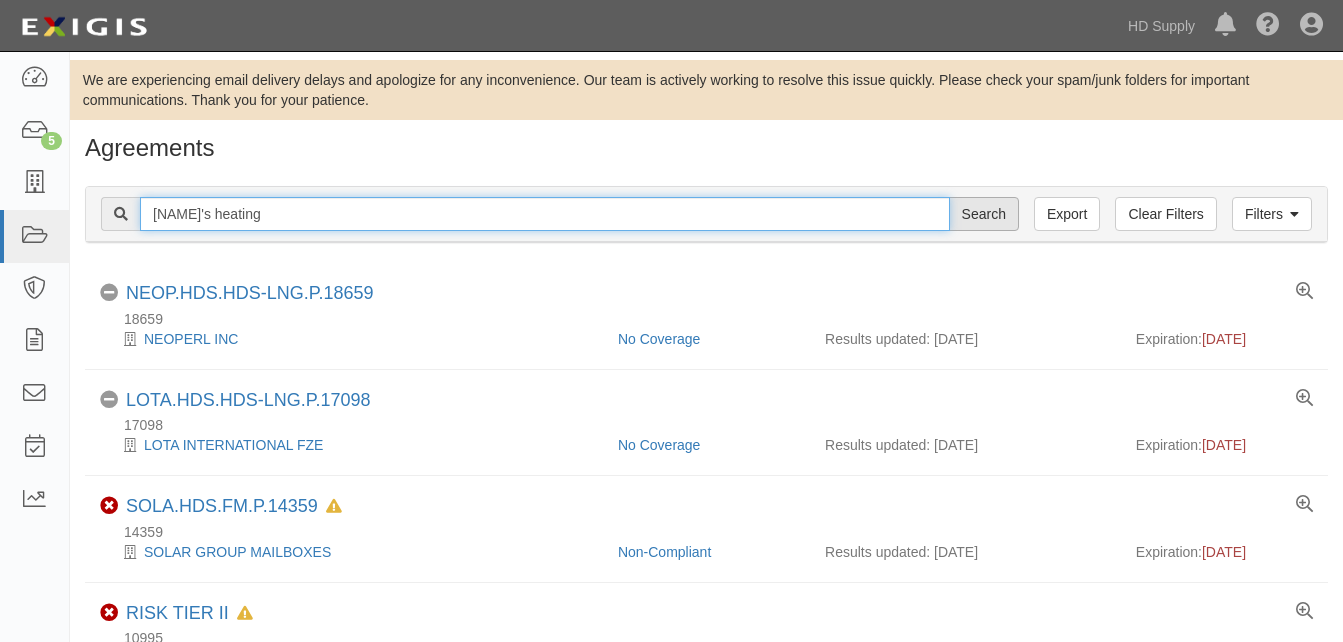 type on "[NAME]'s heating" 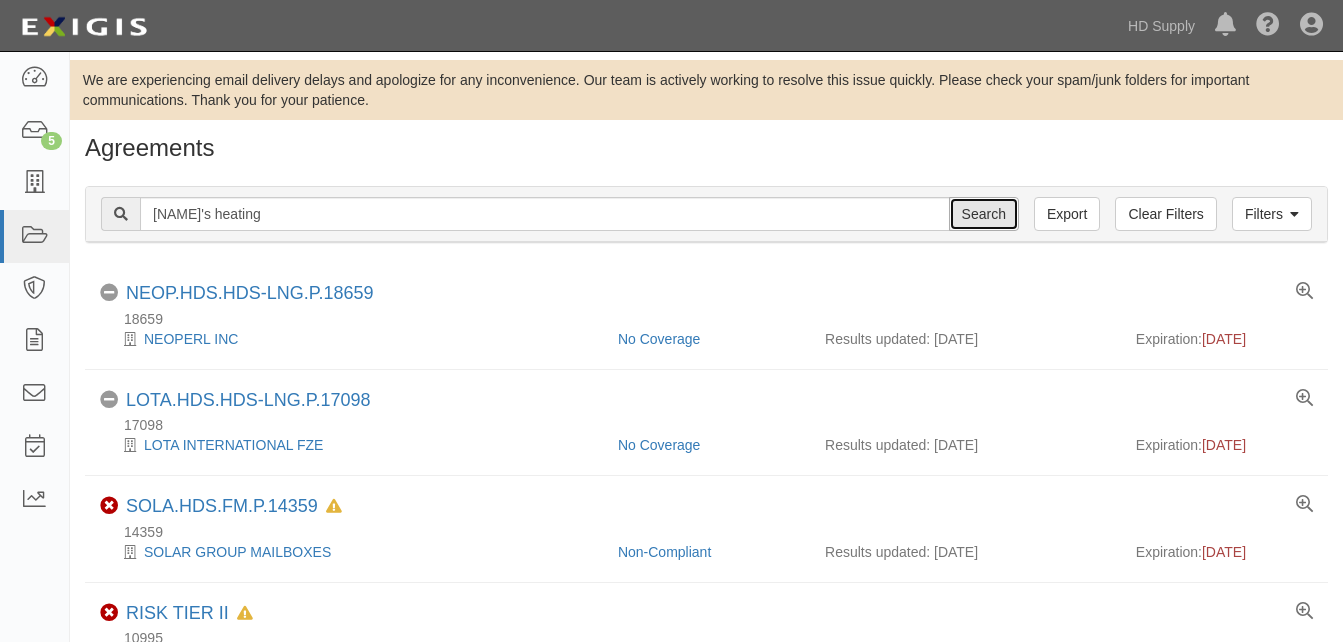 click on "Search" at bounding box center [984, 214] 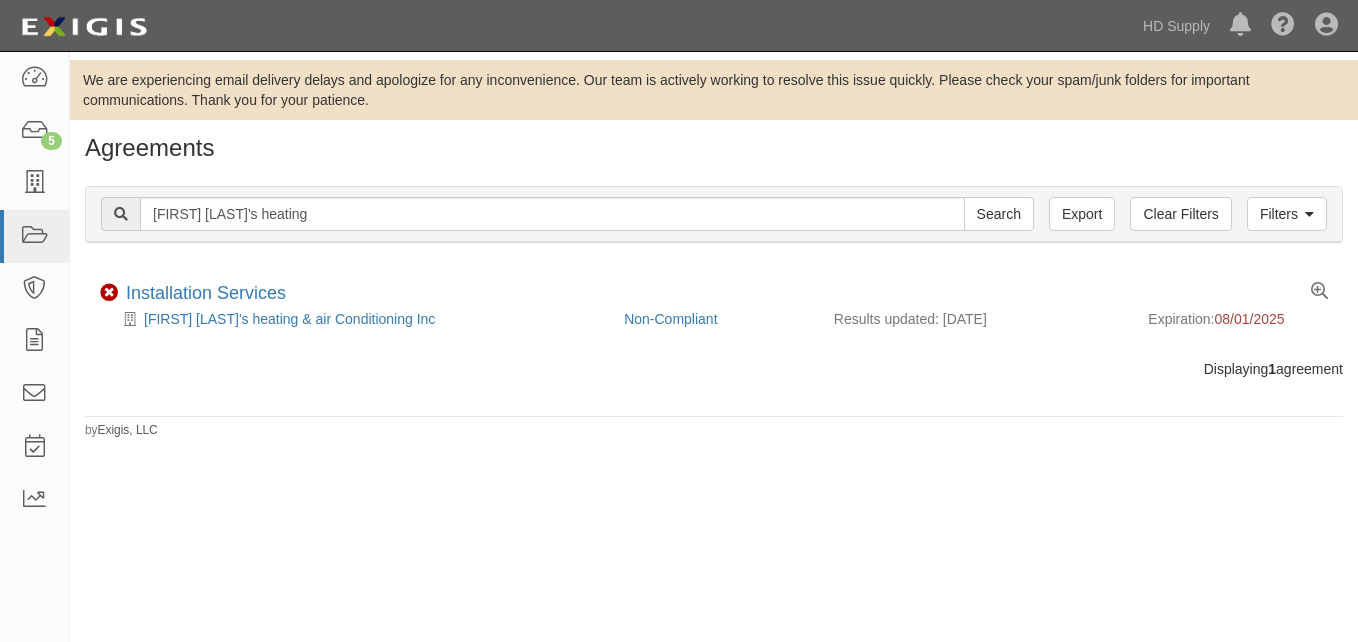 scroll, scrollTop: 0, scrollLeft: 0, axis: both 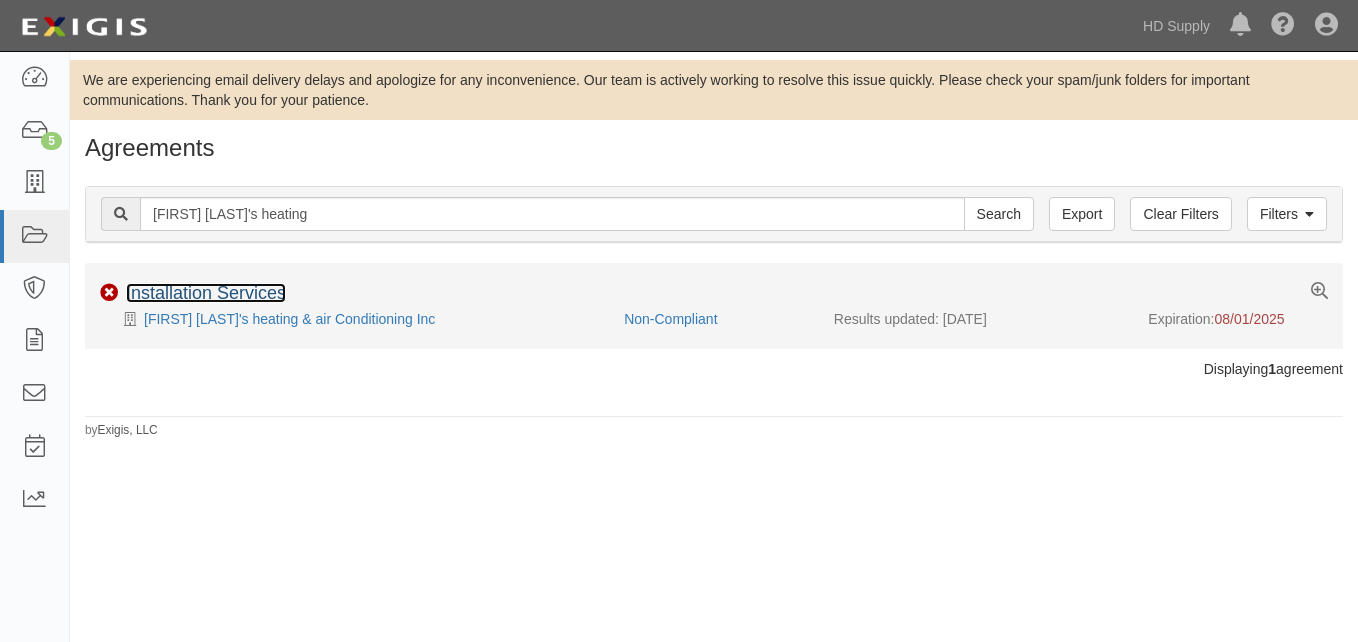 click on "Installation Services" at bounding box center [206, 293] 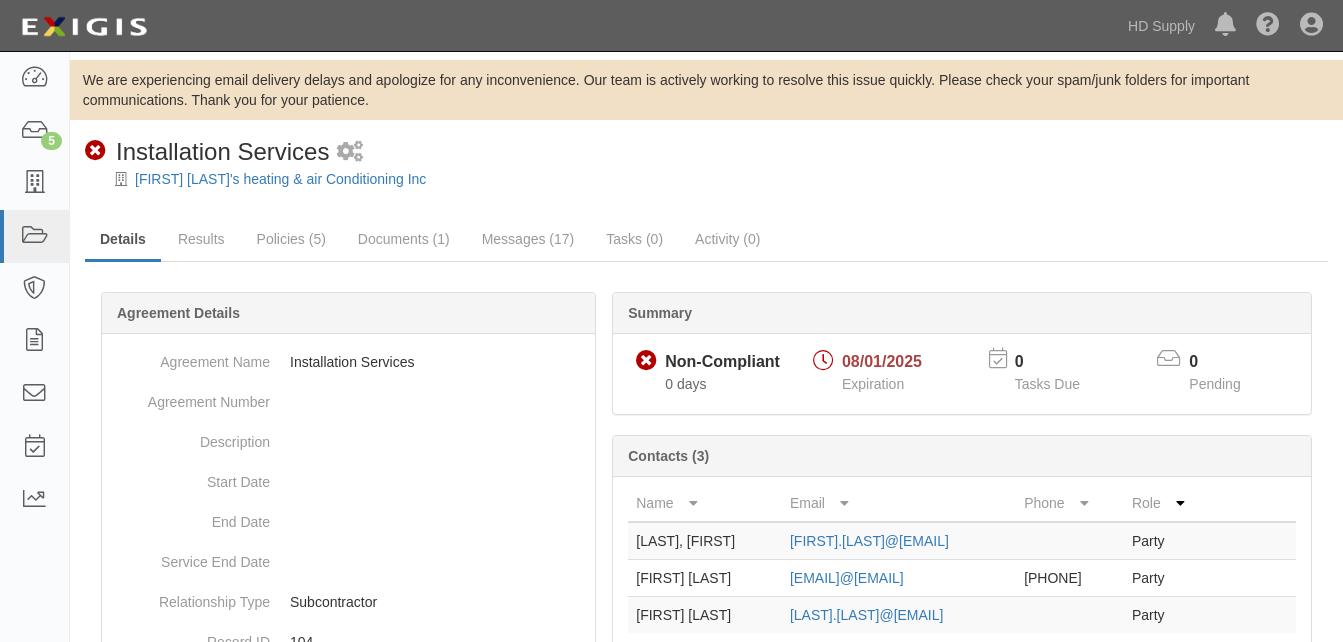 scroll, scrollTop: 0, scrollLeft: 0, axis: both 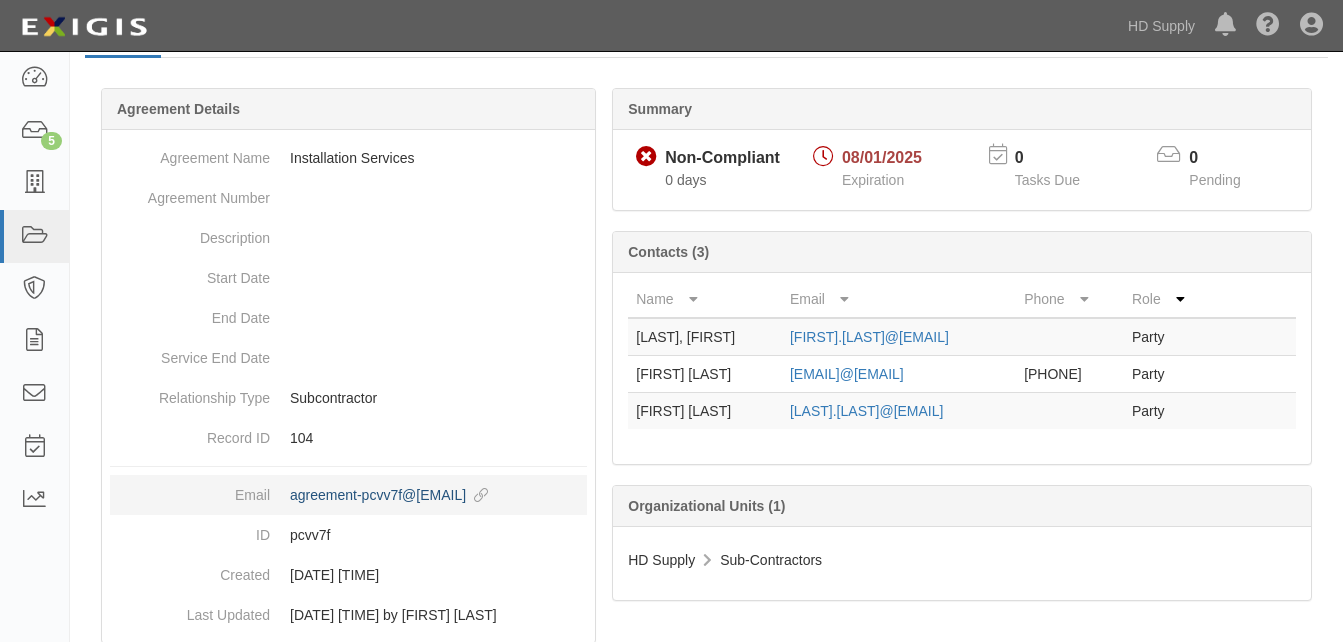 drag, startPoint x: 579, startPoint y: 496, endPoint x: 311, endPoint y: 501, distance: 268.04663 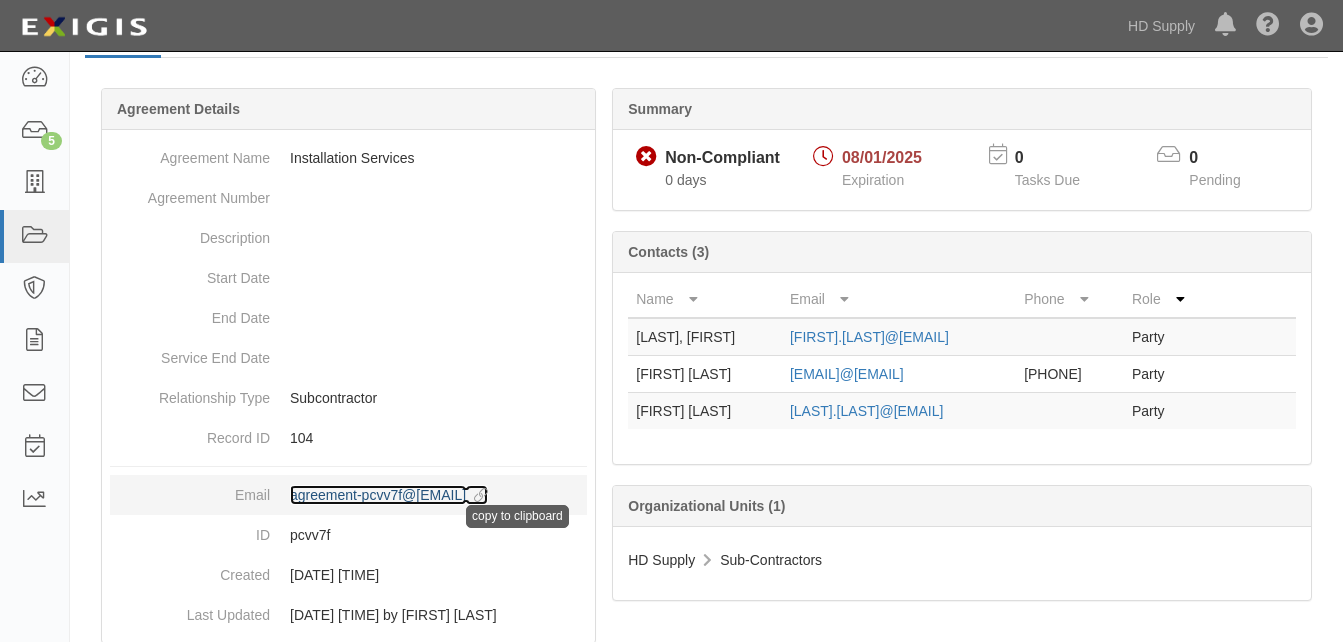 click at bounding box center (477, 496) 